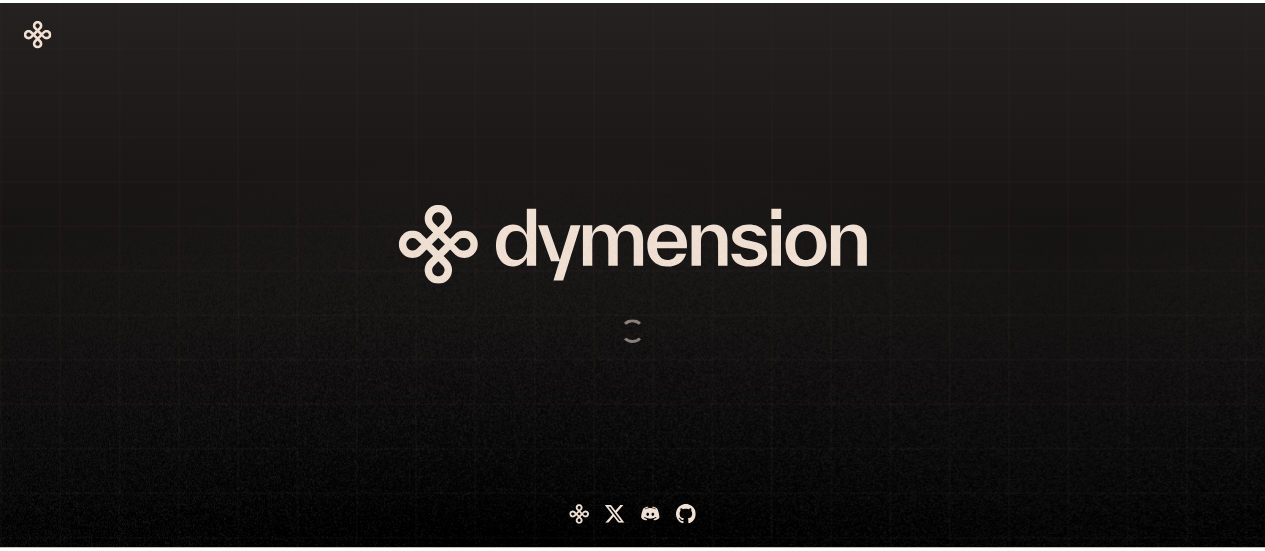 scroll, scrollTop: 0, scrollLeft: 0, axis: both 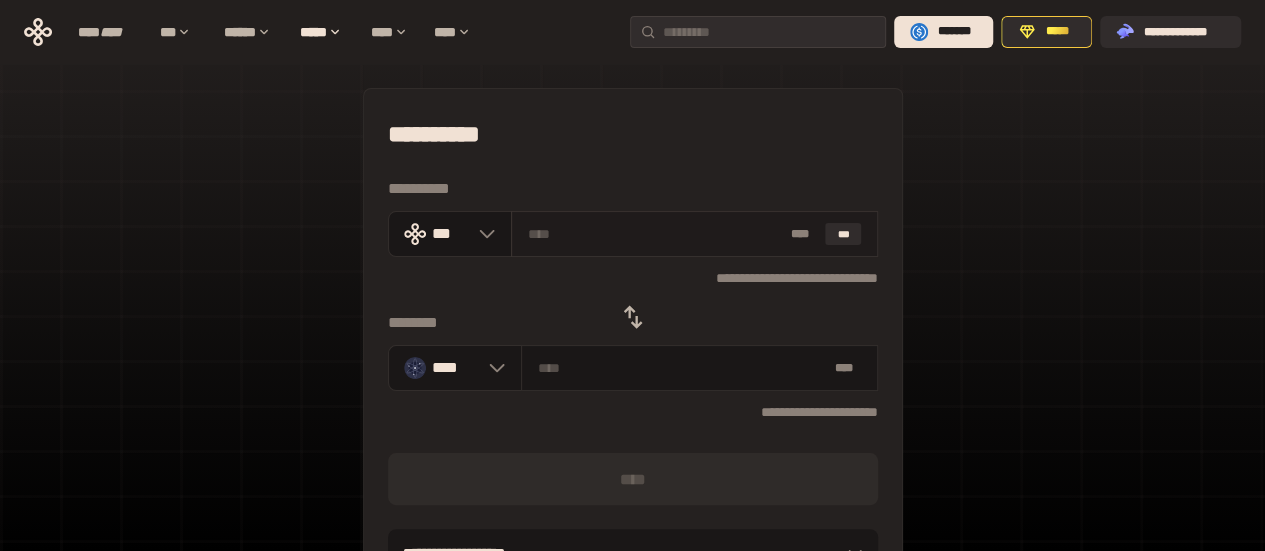 click at bounding box center [655, 234] 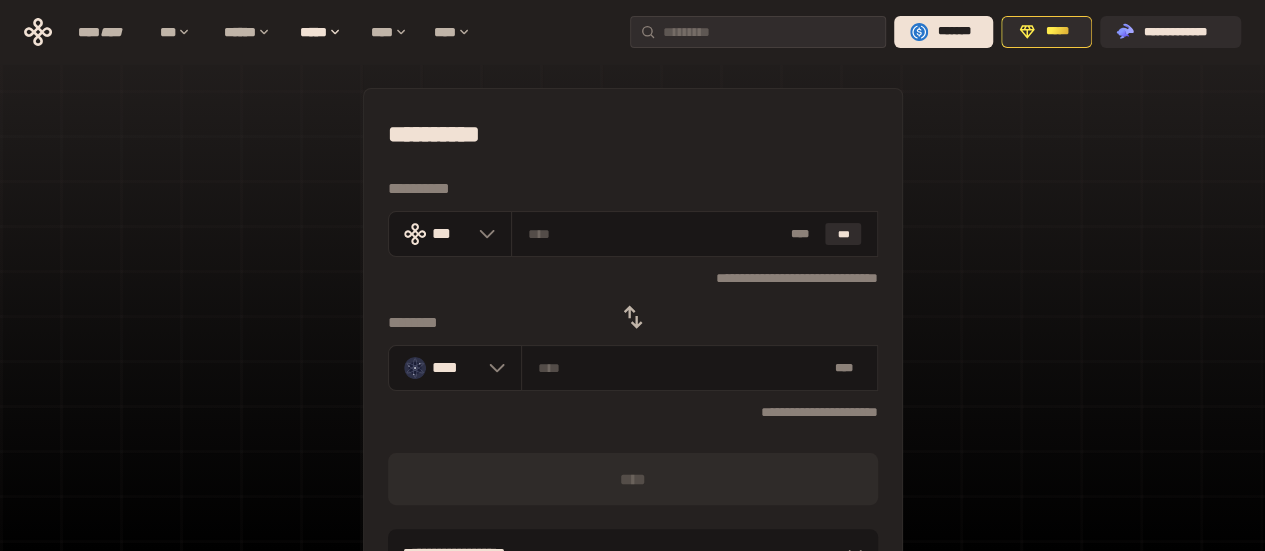 click 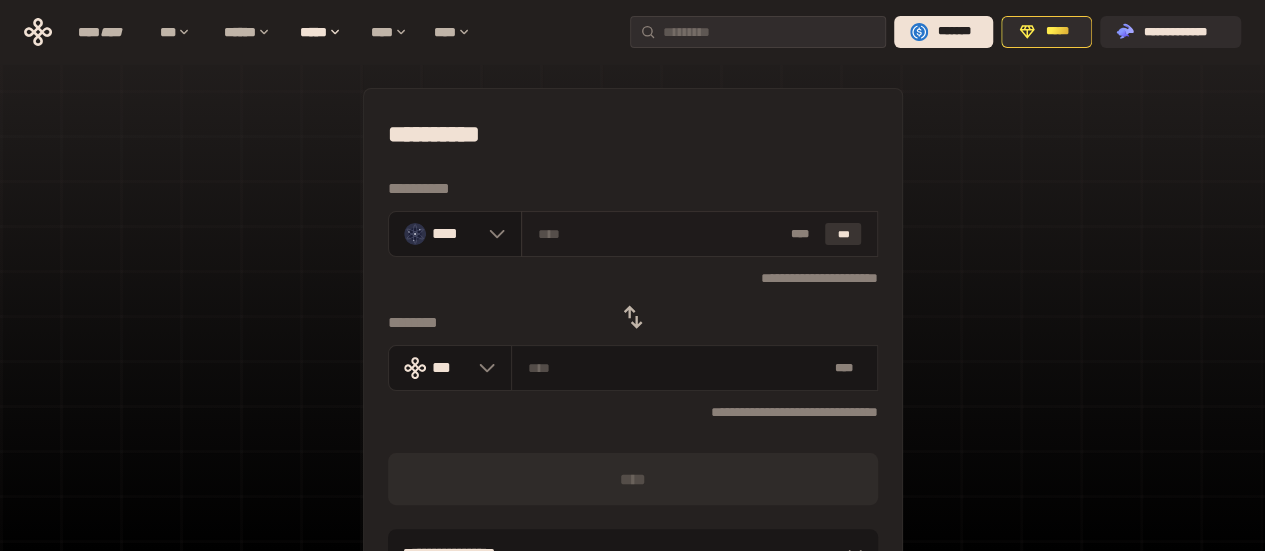 click on "***" at bounding box center (843, 234) 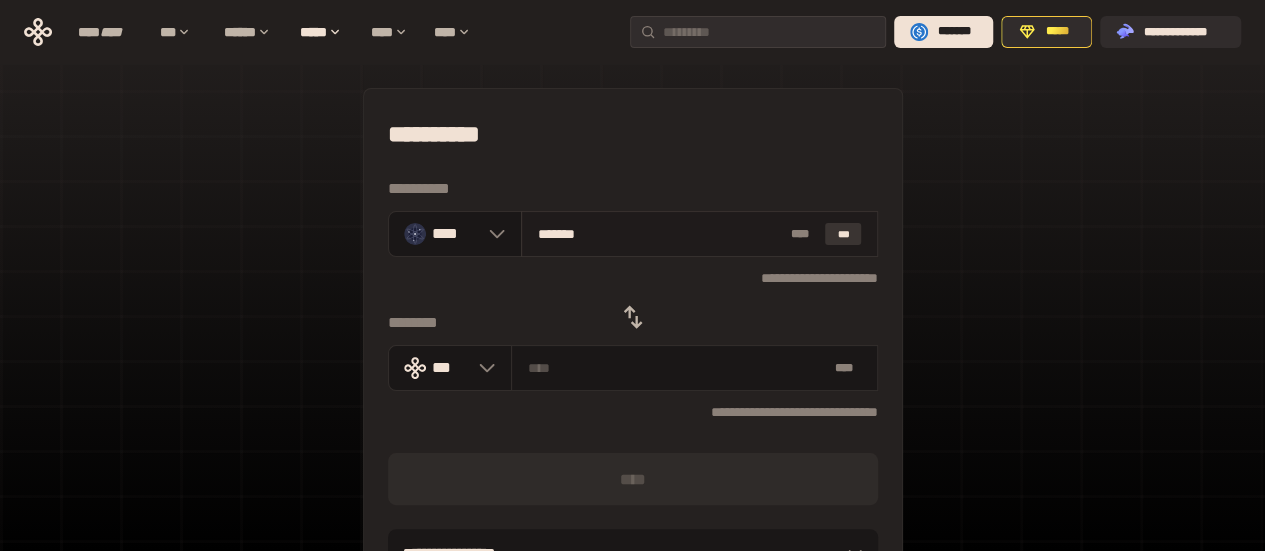 type on "**********" 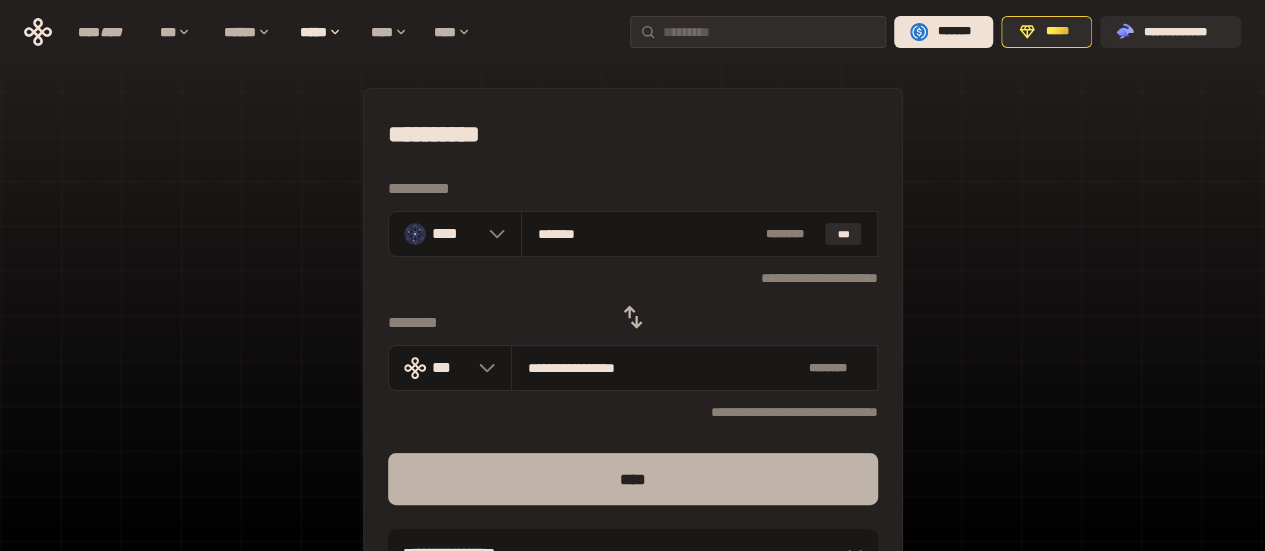 click on "****" at bounding box center (633, 479) 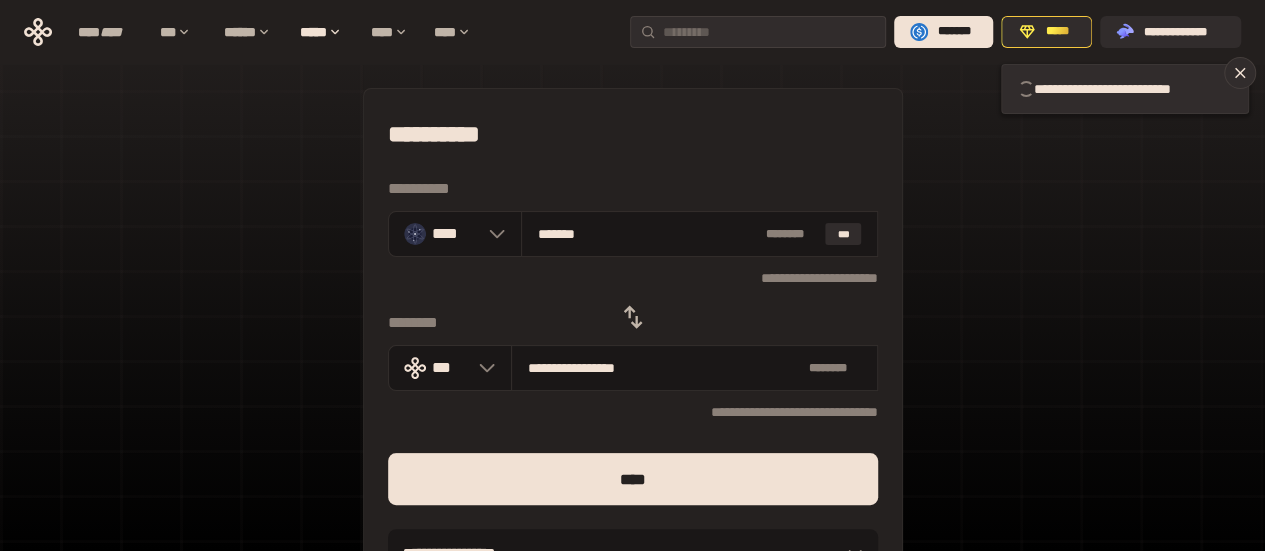 type 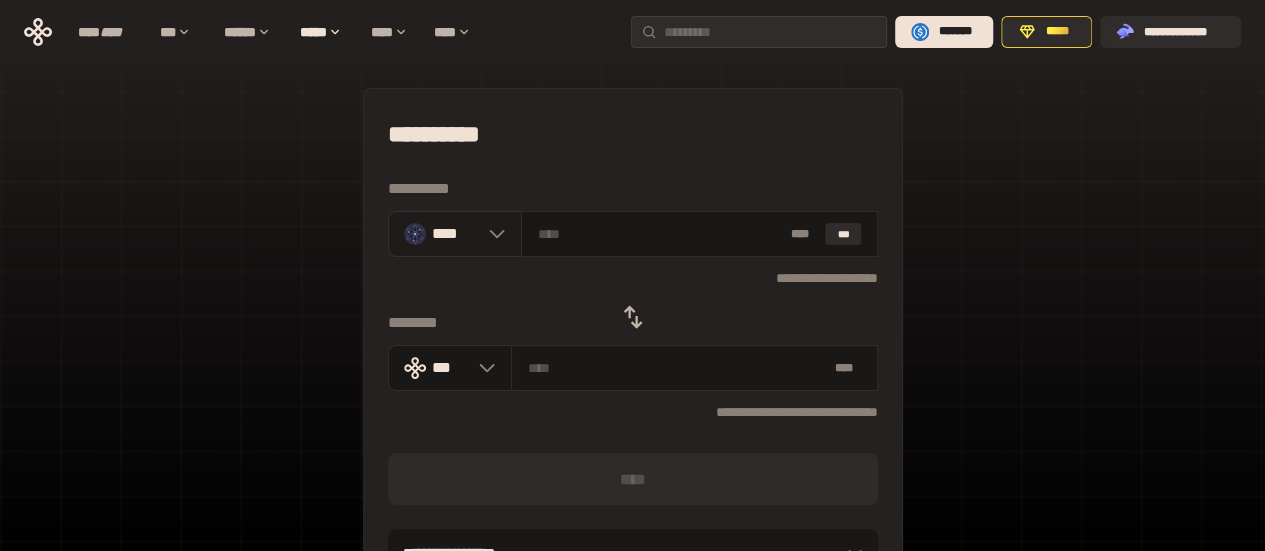 click on "****" at bounding box center [455, 233] 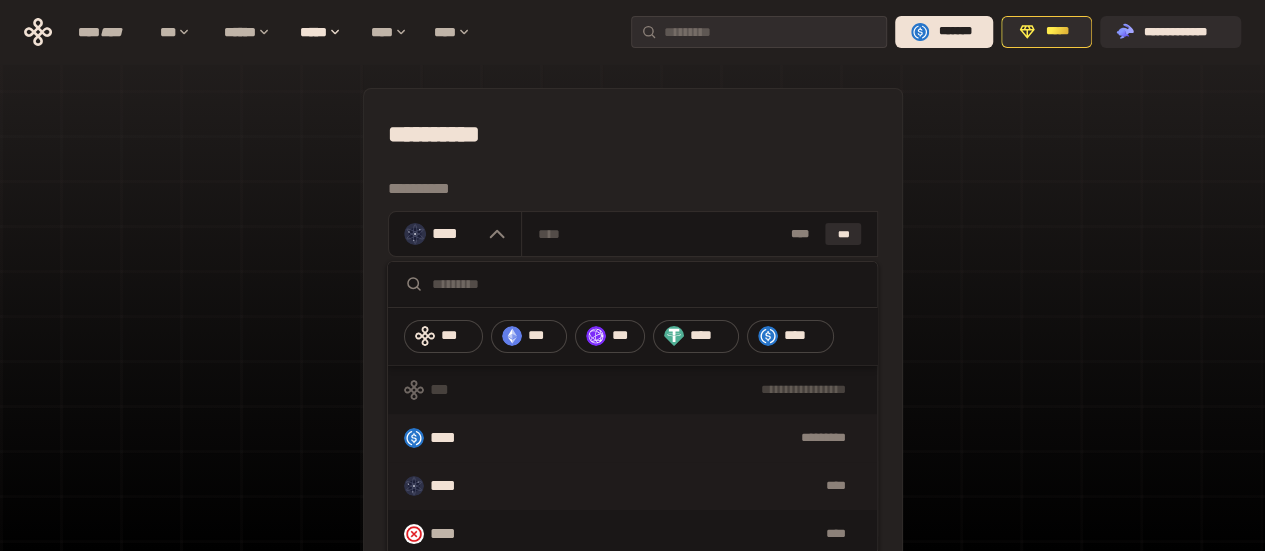 click on "*********" at bounding box center [672, 438] 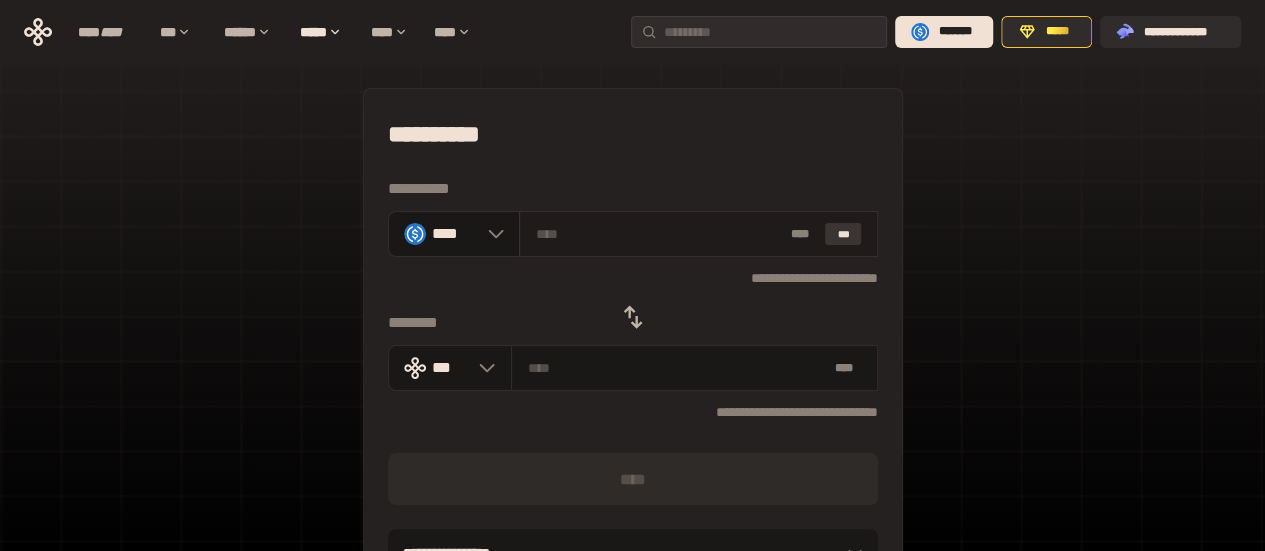 click on "***" at bounding box center [843, 234] 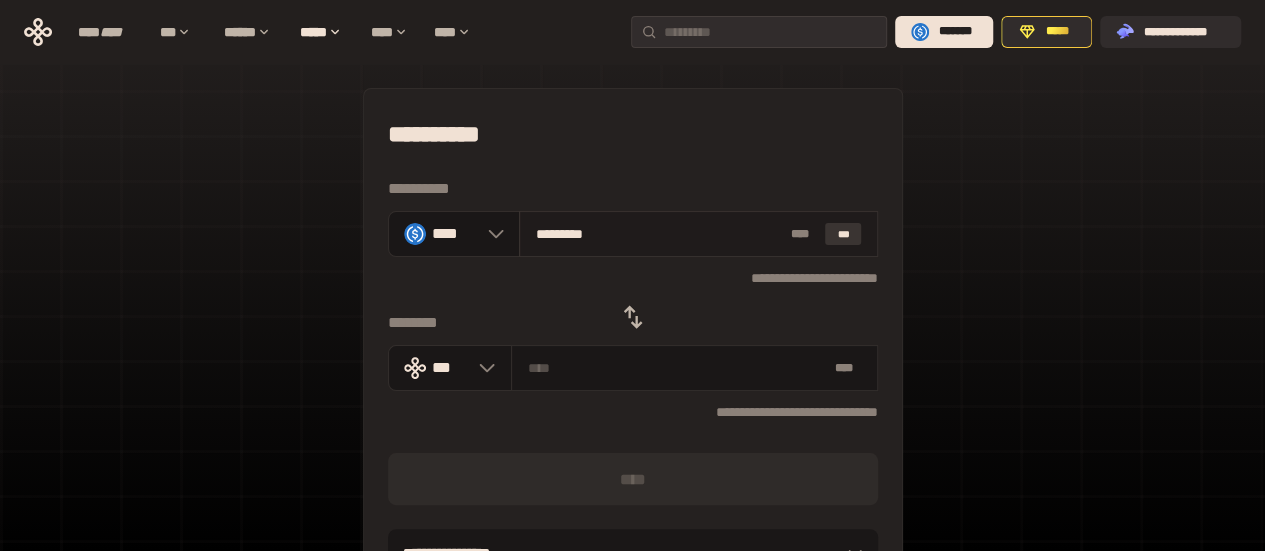 type on "**********" 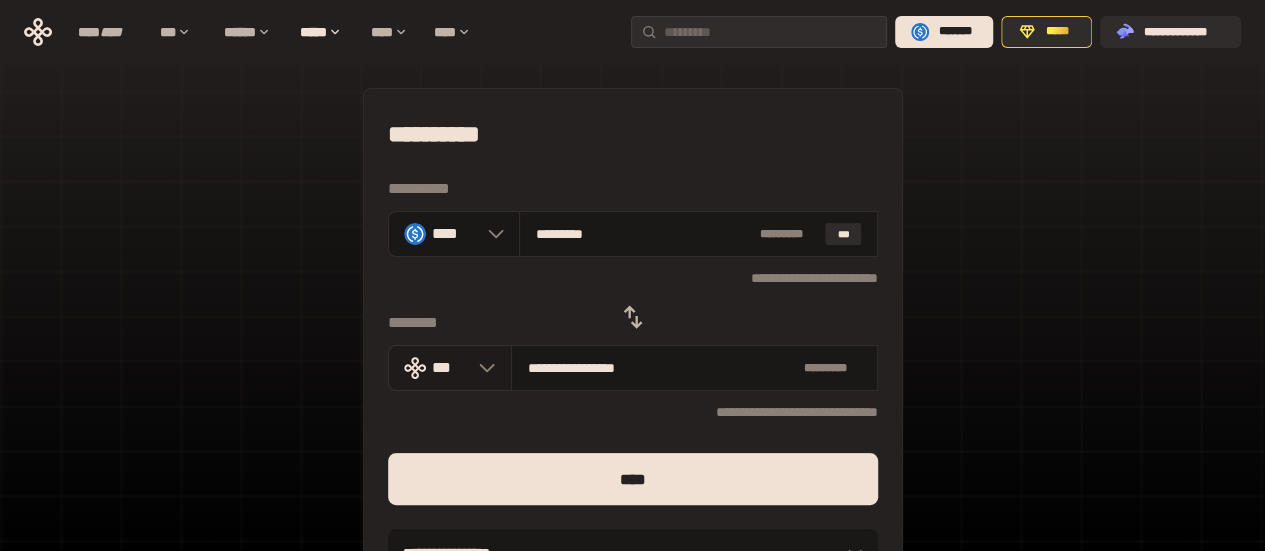 click at bounding box center [482, 368] 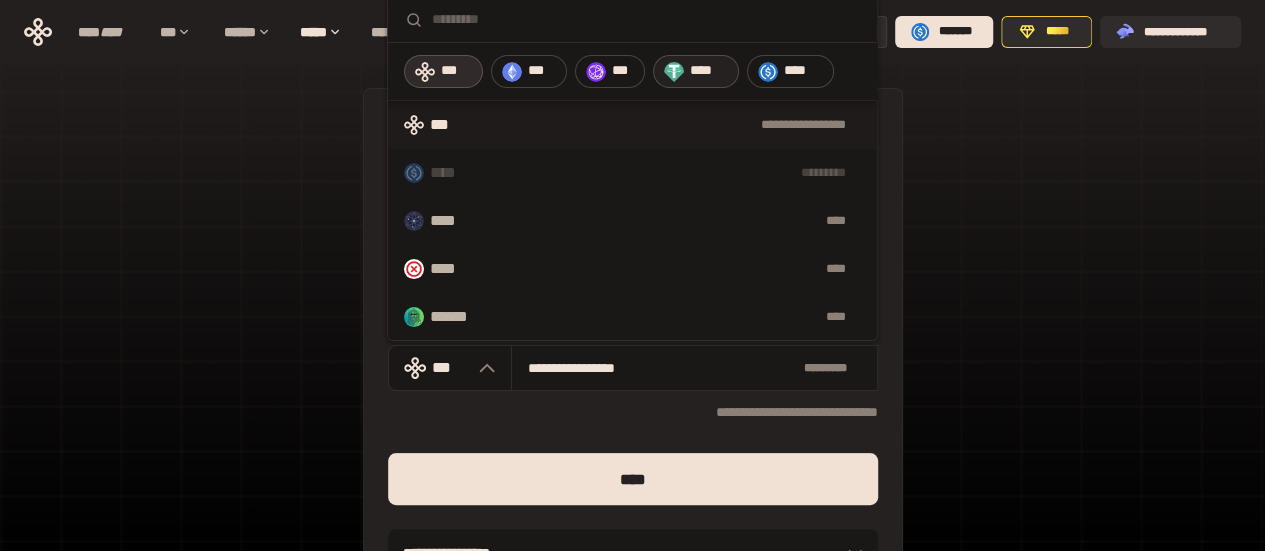 click on "****" at bounding box center (709, 71) 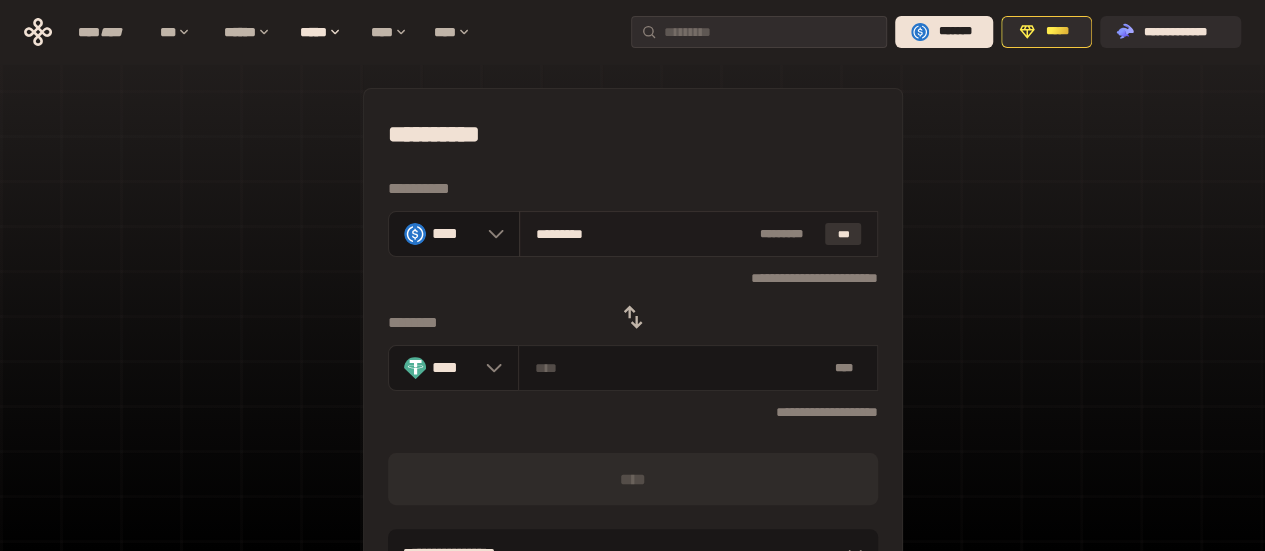 click on "***" at bounding box center (843, 234) 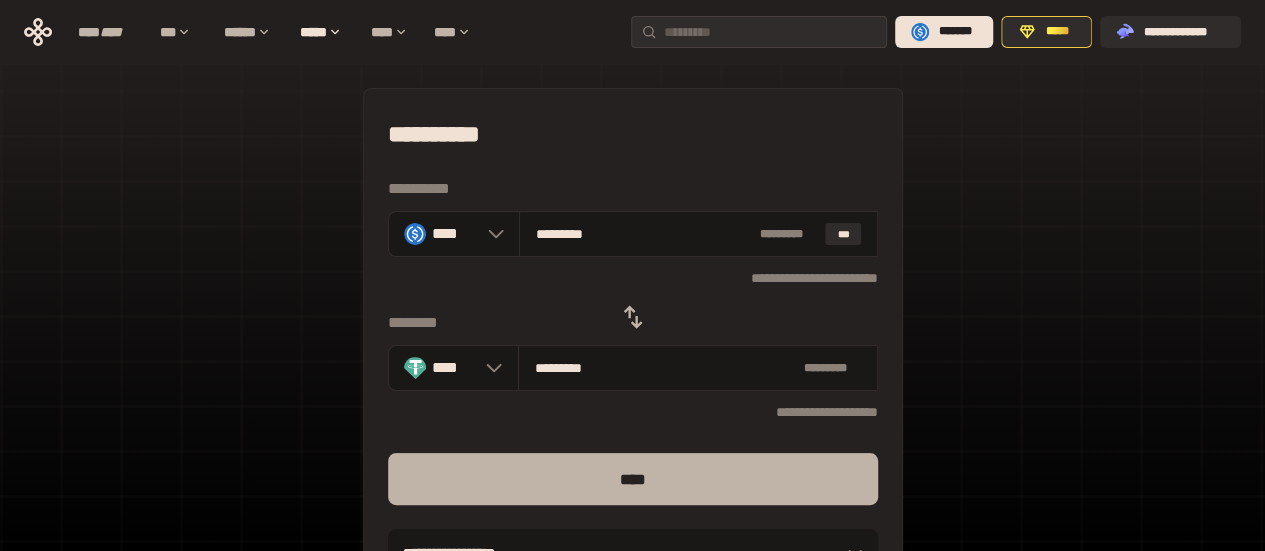 click on "****" at bounding box center [633, 479] 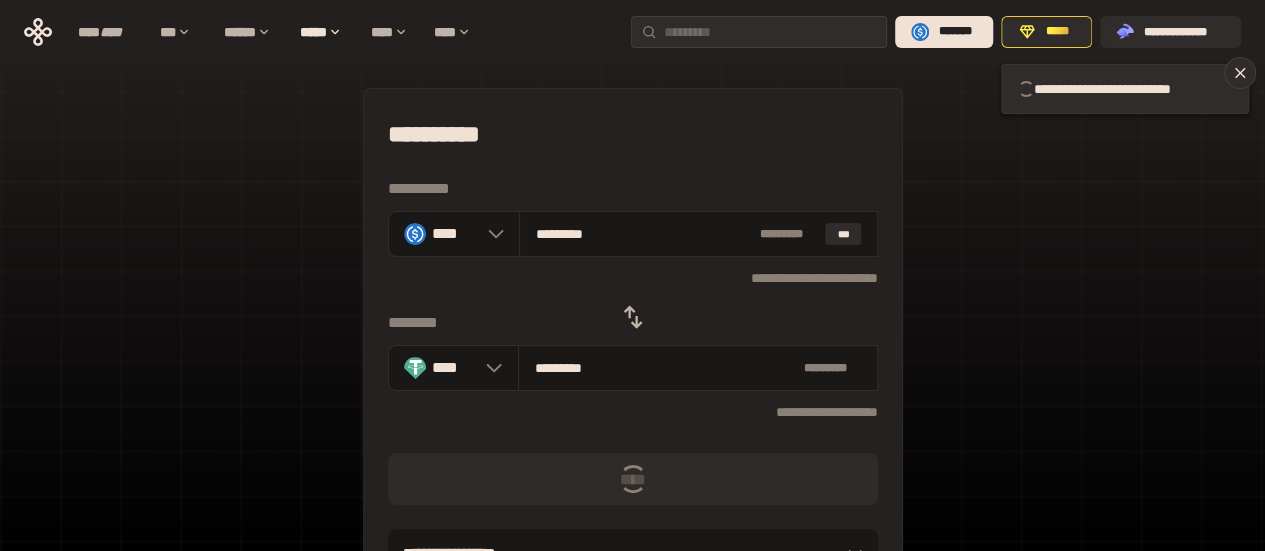 type 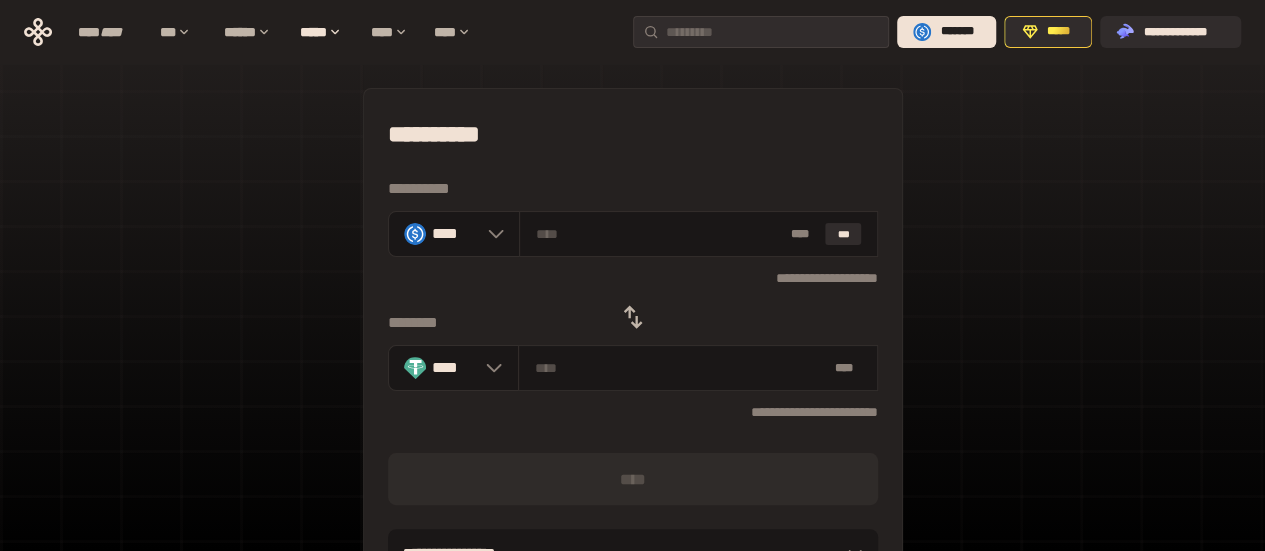 click 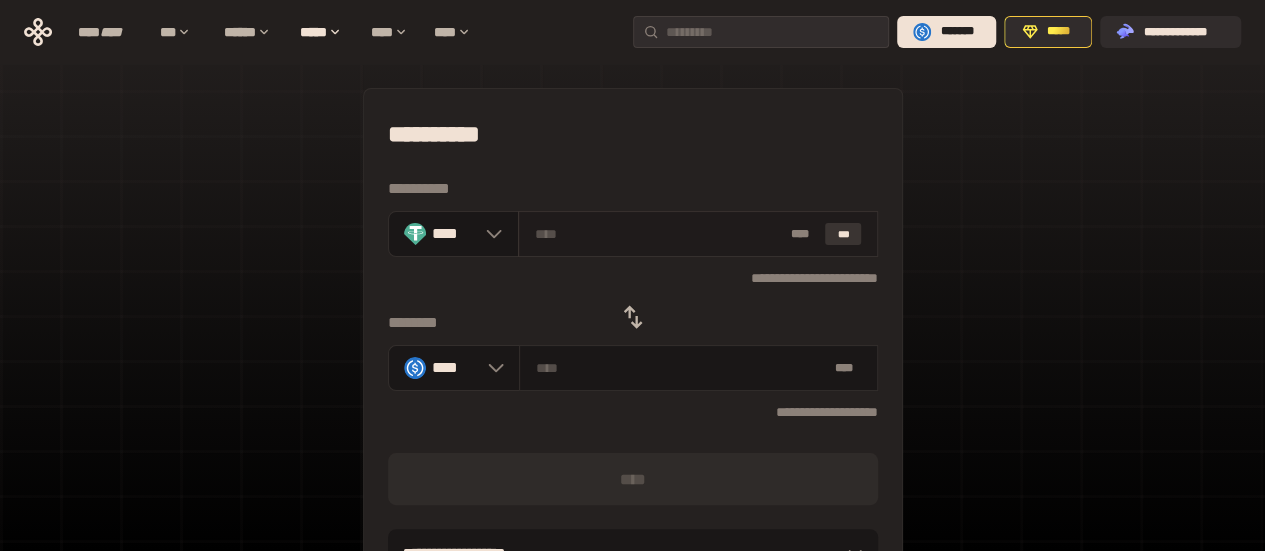 click on "***" at bounding box center [843, 234] 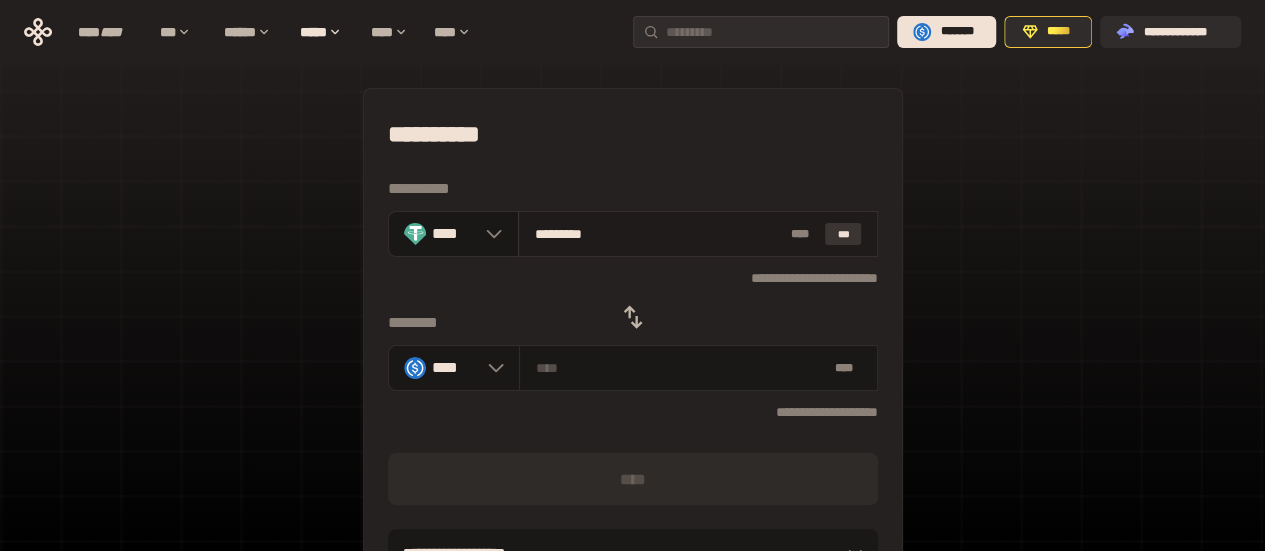type on "*********" 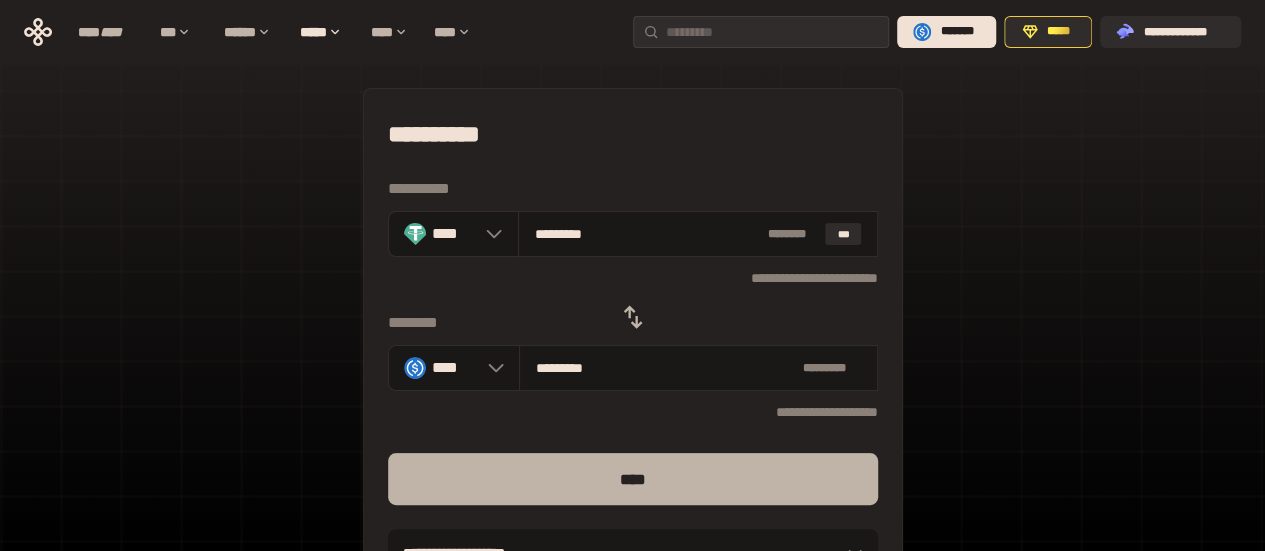 click on "****" at bounding box center [633, 479] 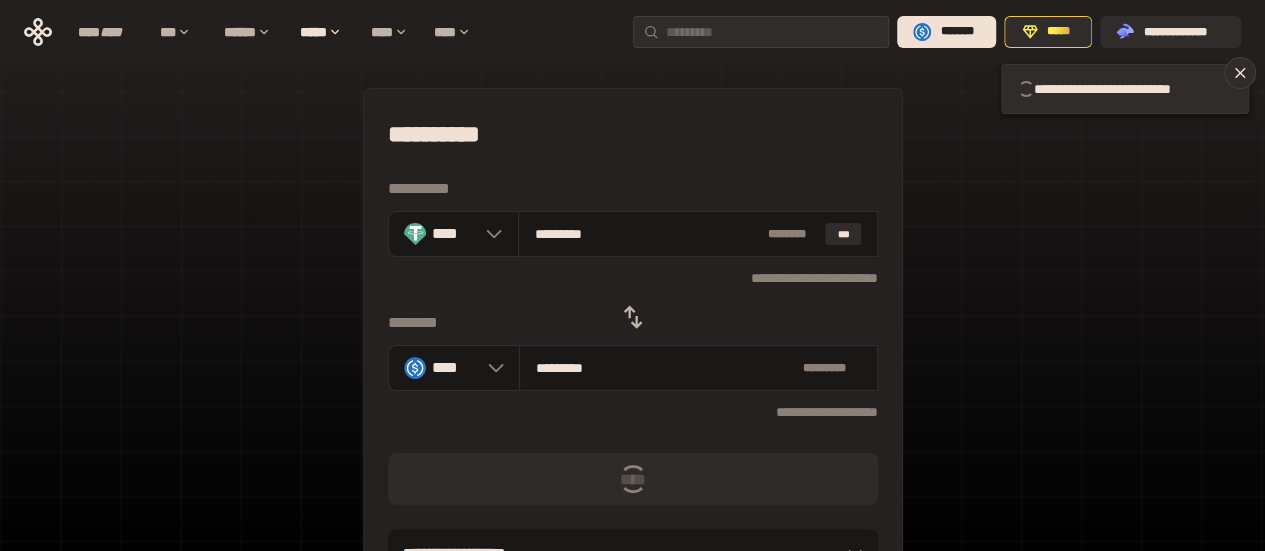 type 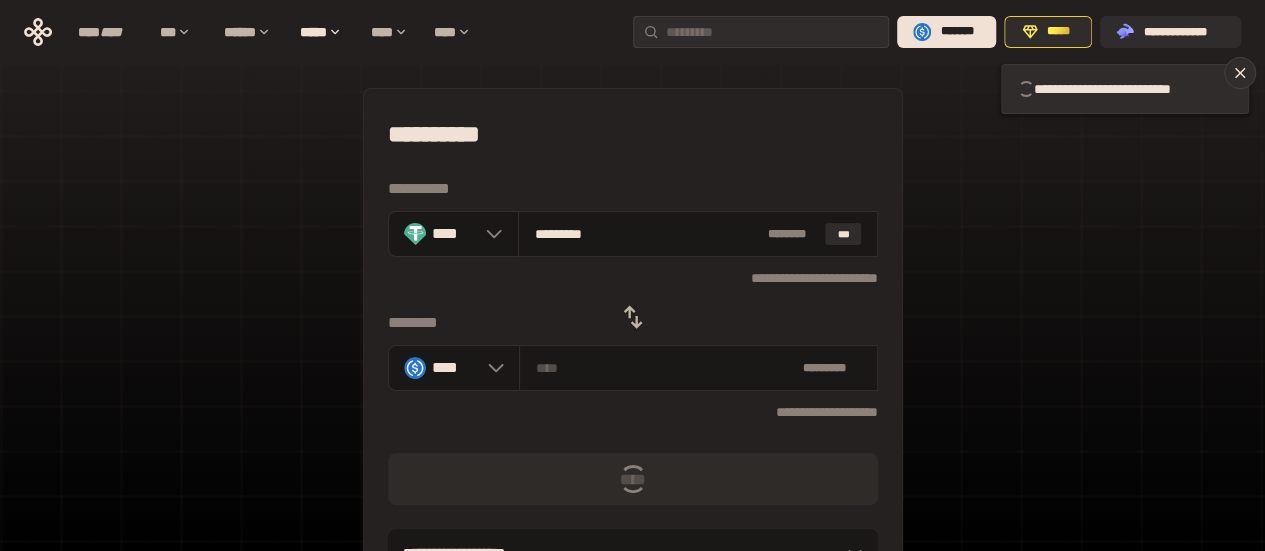 type 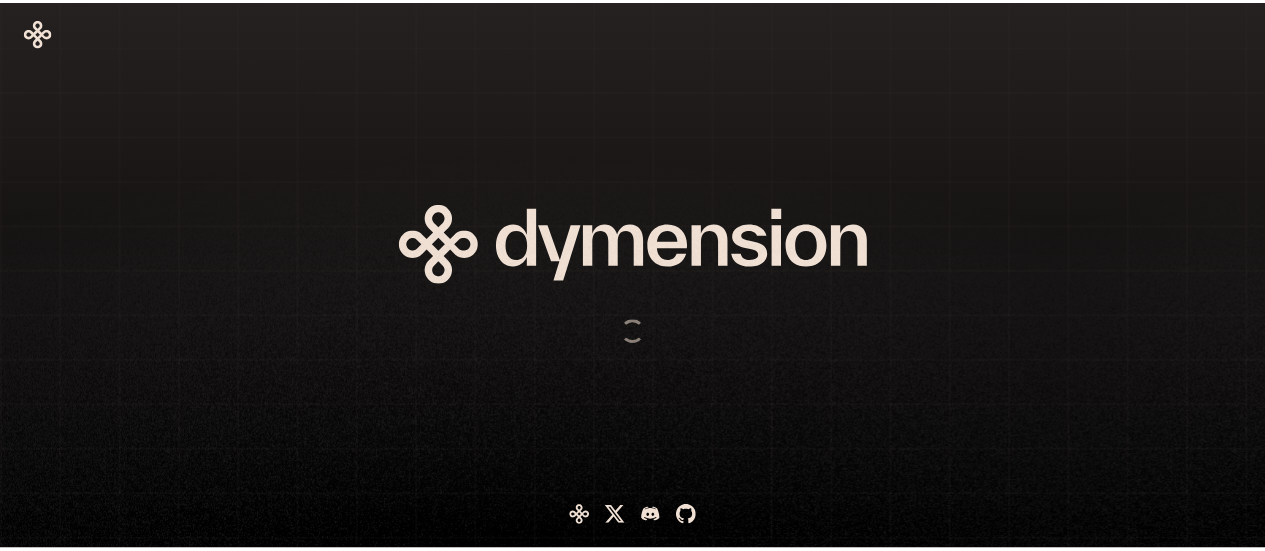 scroll, scrollTop: 0, scrollLeft: 0, axis: both 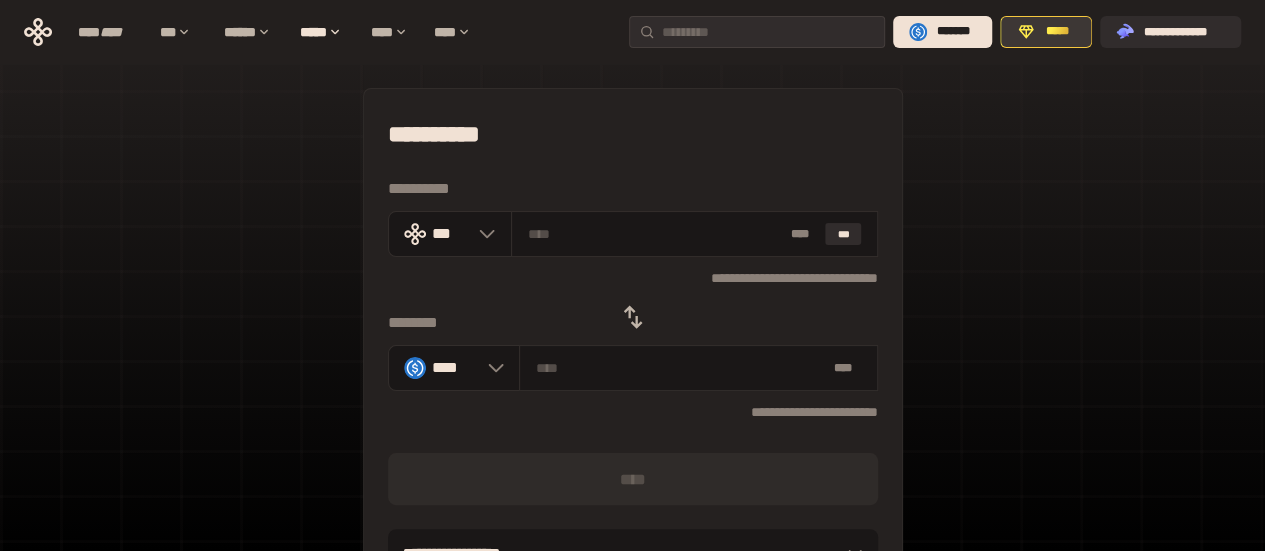click on "*****" at bounding box center [1057, 32] 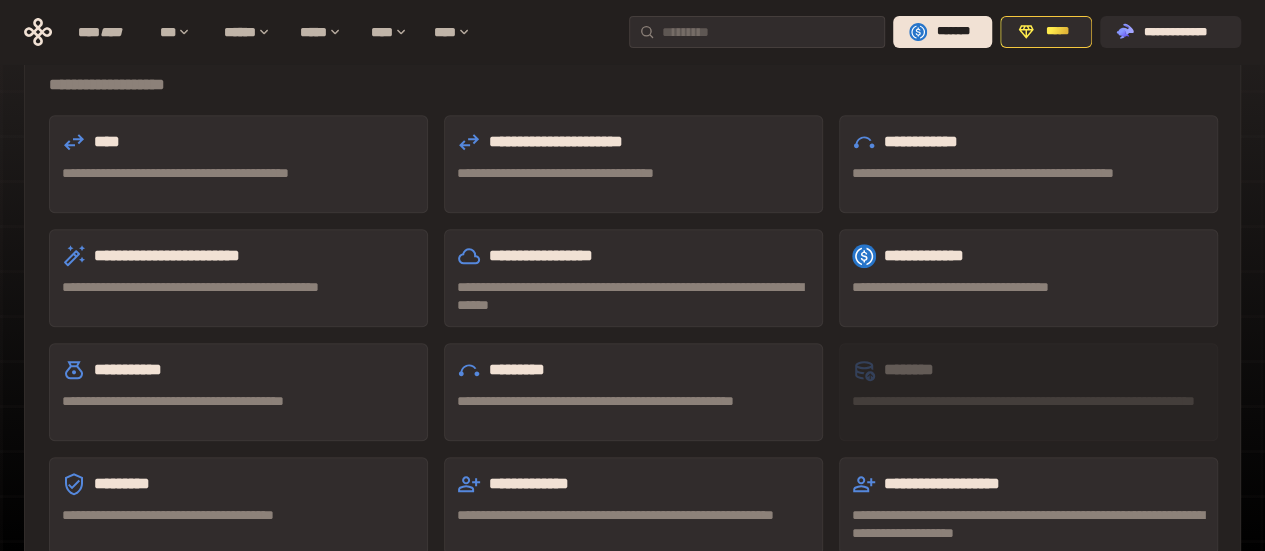 scroll, scrollTop: 651, scrollLeft: 0, axis: vertical 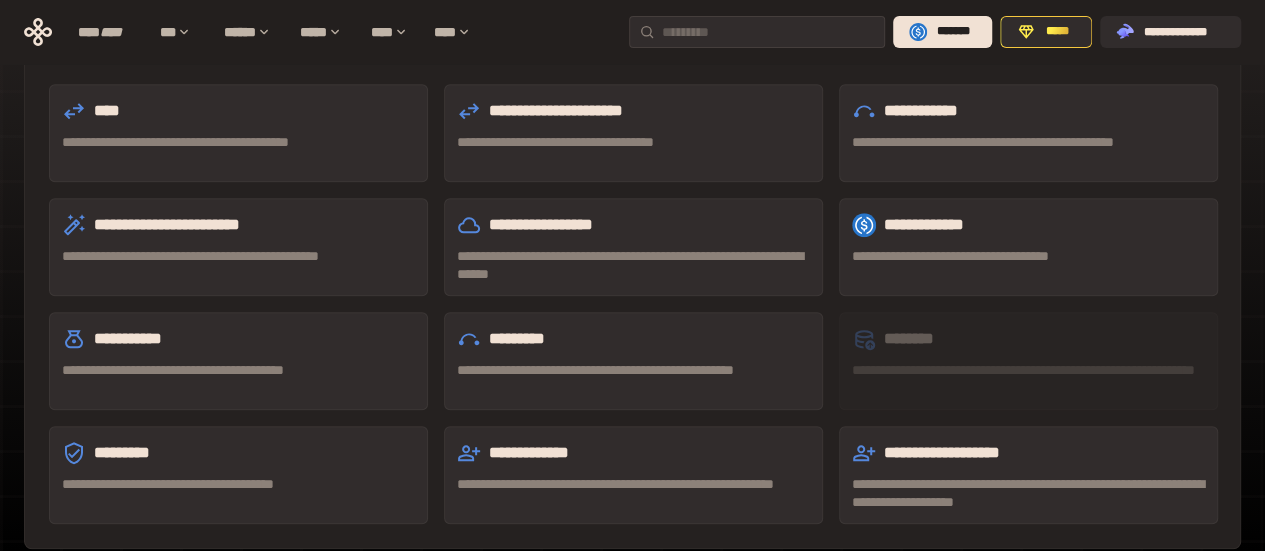 click on "**********" at bounding box center (1028, 379) 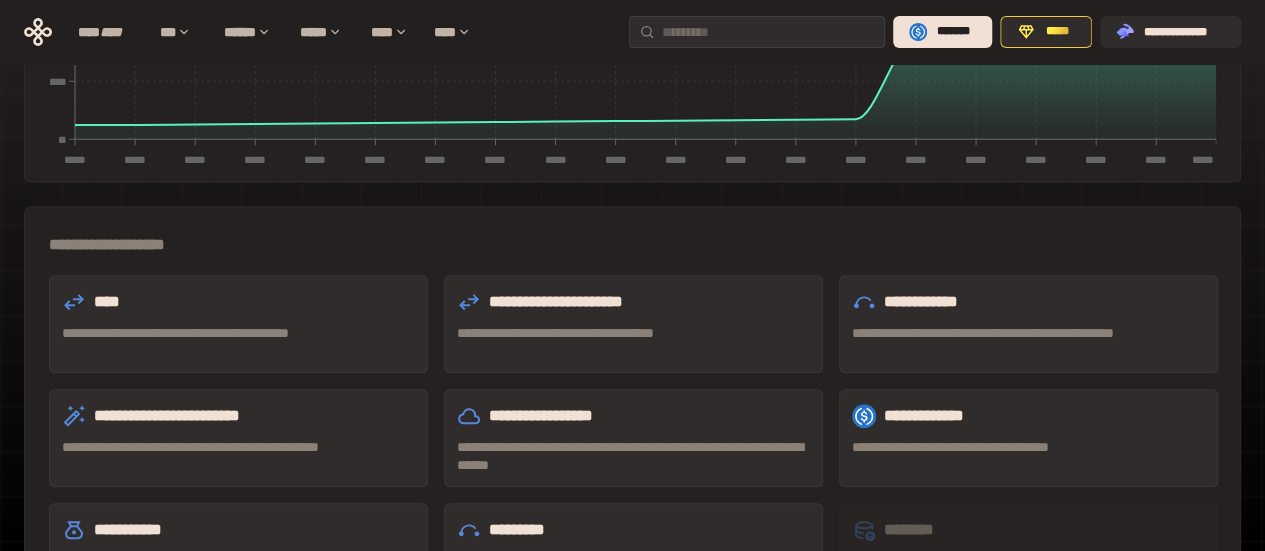 scroll, scrollTop: 451, scrollLeft: 0, axis: vertical 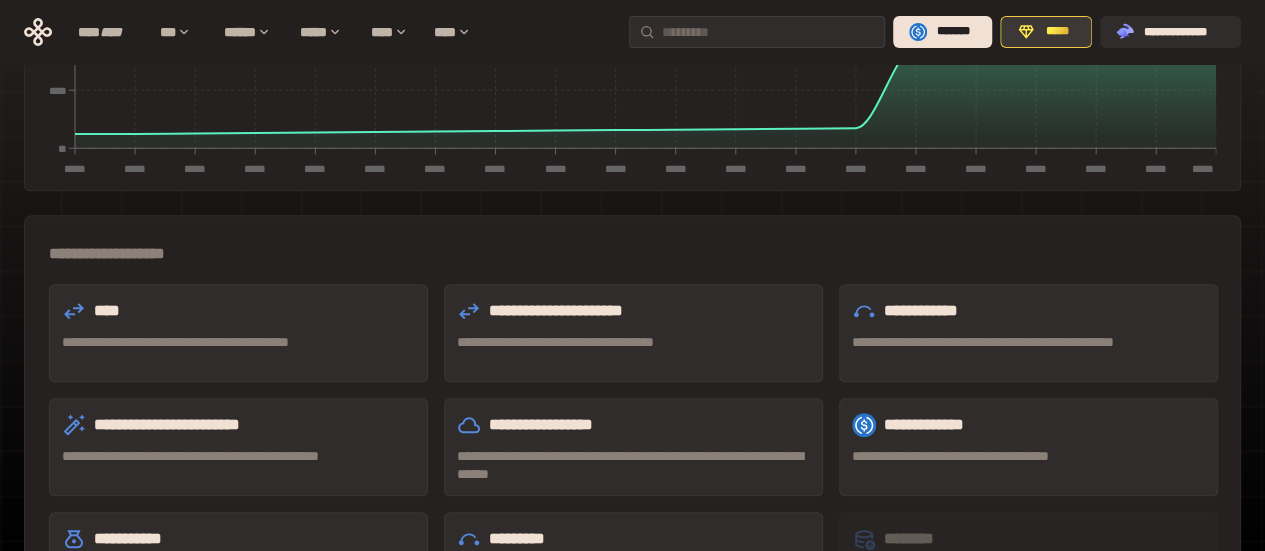 click on "*****" at bounding box center [1057, 32] 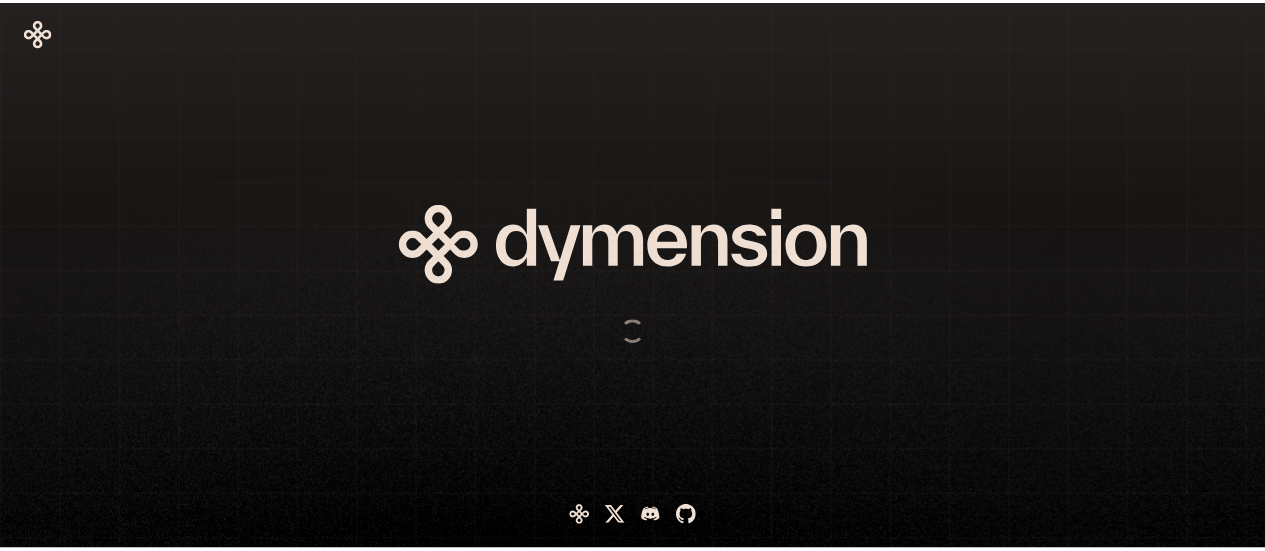 scroll, scrollTop: 0, scrollLeft: 0, axis: both 